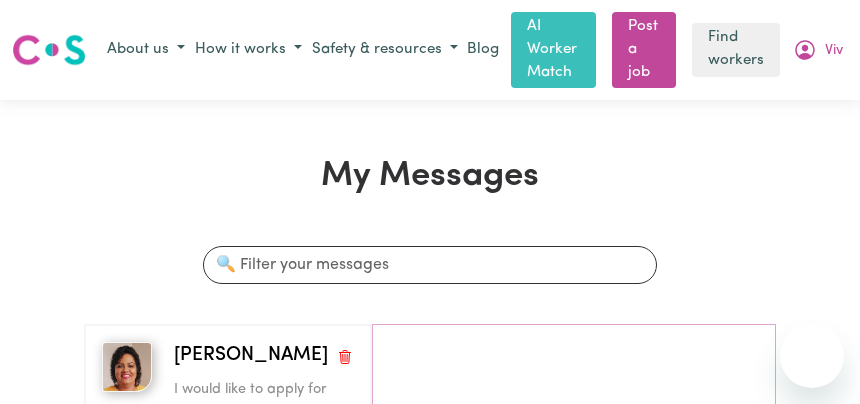 scroll, scrollTop: 0, scrollLeft: 0, axis: both 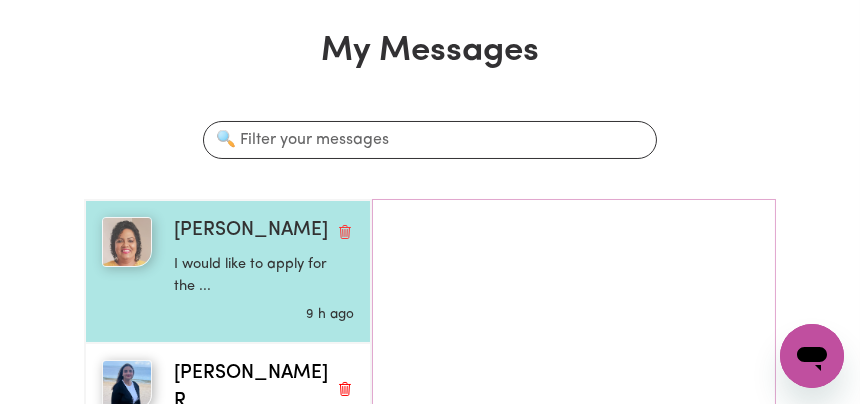 click on "I would like to apply for the ..." at bounding box center [264, 275] 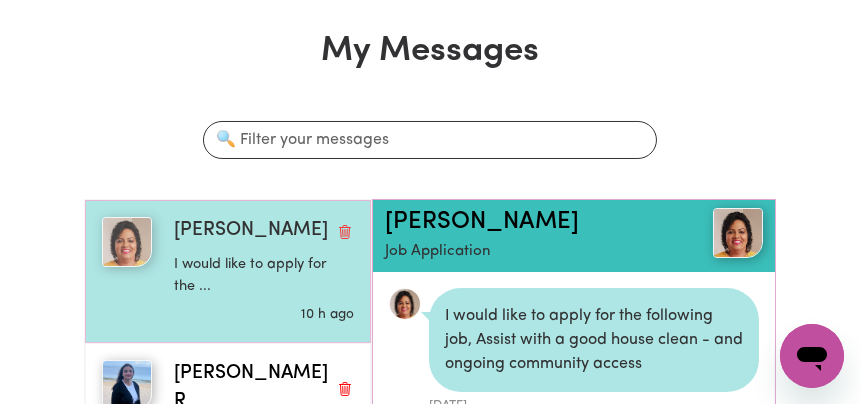 scroll, scrollTop: 11, scrollLeft: 0, axis: vertical 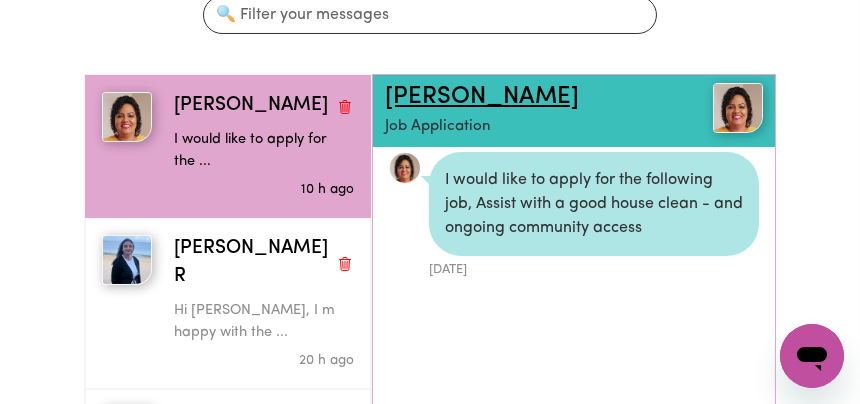 click on "[PERSON_NAME]" at bounding box center (482, 97) 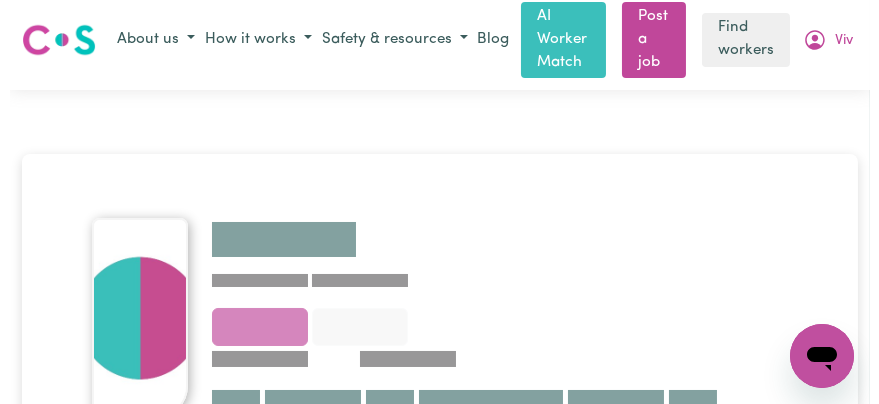 scroll, scrollTop: 0, scrollLeft: 0, axis: both 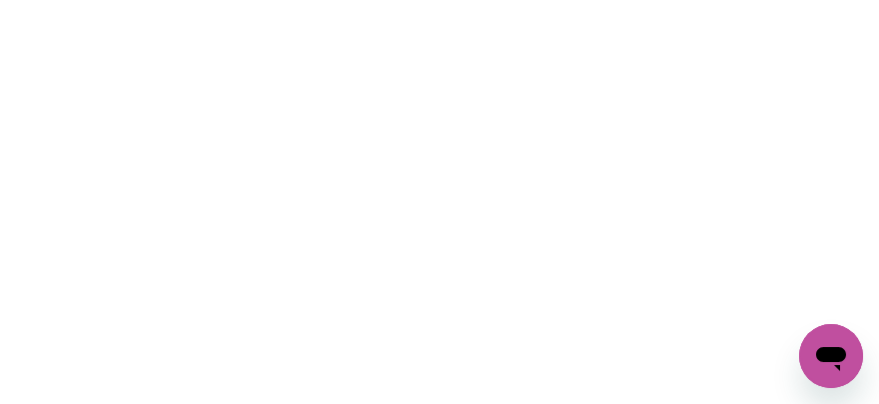 click at bounding box center [439, 0] 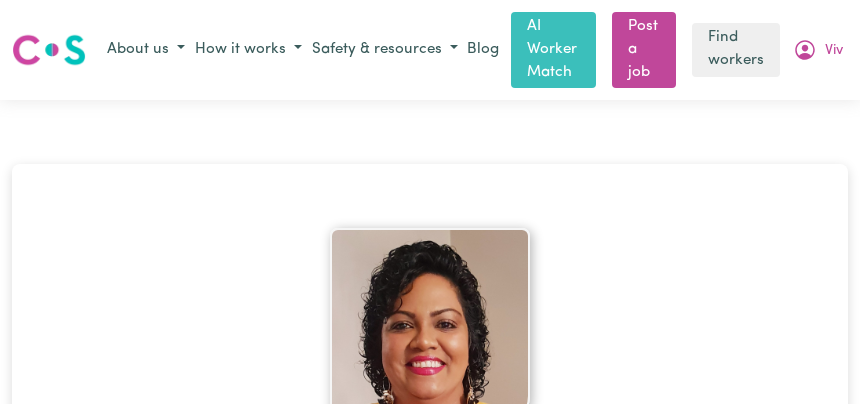 scroll, scrollTop: 0, scrollLeft: 0, axis: both 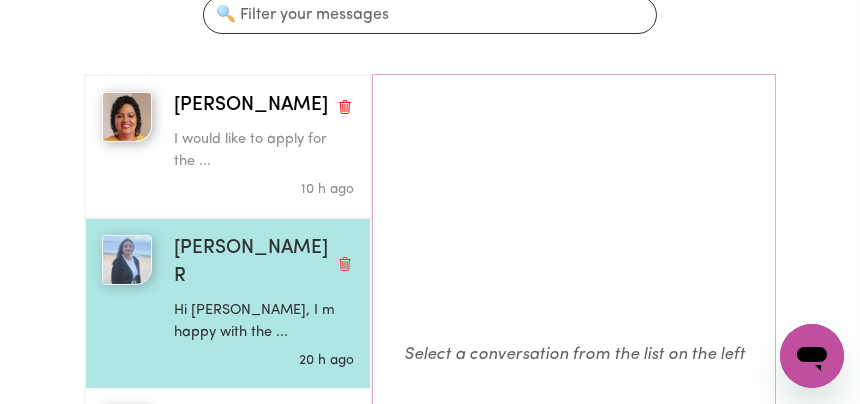 click on "Hi [PERSON_NAME], I m happy with the ..." at bounding box center [264, 321] 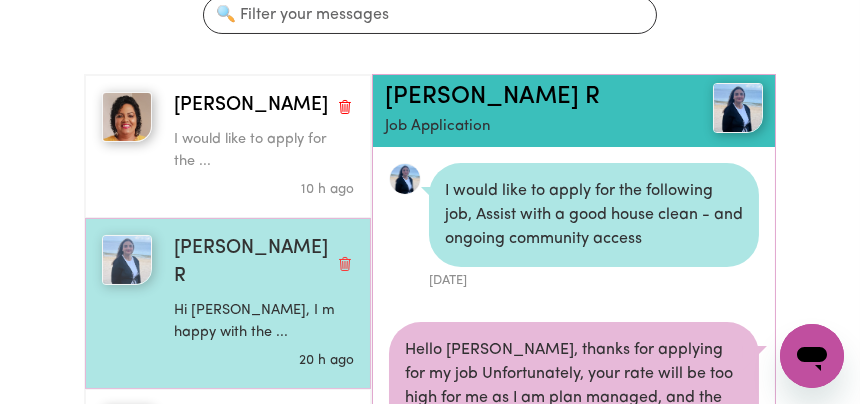 scroll, scrollTop: 76, scrollLeft: 0, axis: vertical 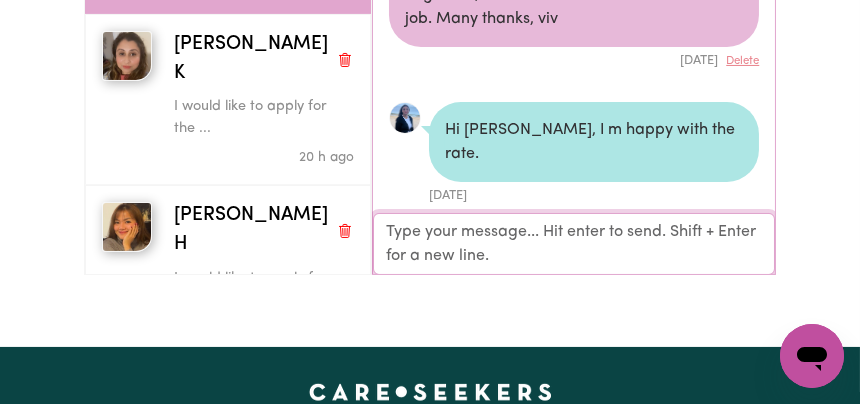 click on "Your reply" at bounding box center (574, 243) 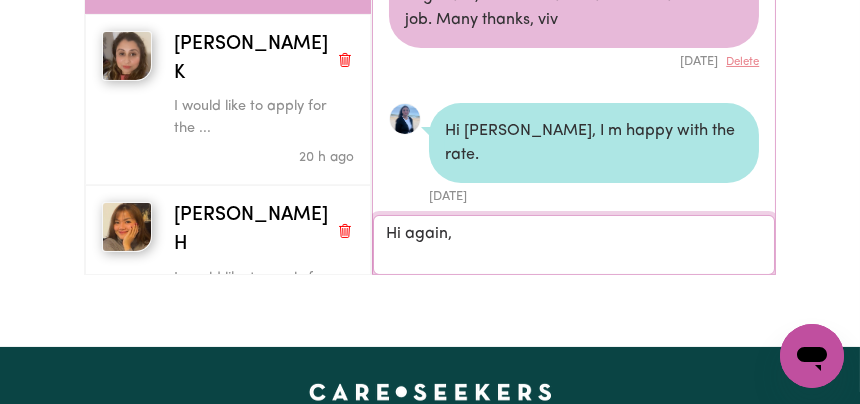scroll, scrollTop: 0, scrollLeft: 0, axis: both 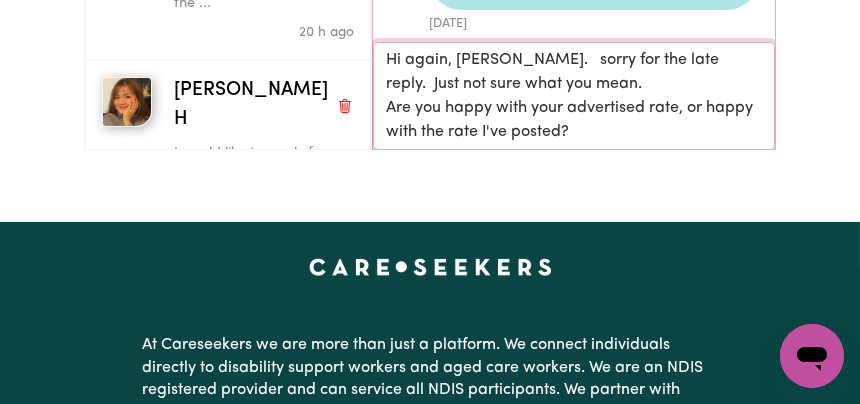 click on "Hi again, [PERSON_NAME].   sorry for the late reply.  Just not sure what you mean.
Are you happy with your advertised rate, or happy with the rate I've posted?" at bounding box center [574, 95] 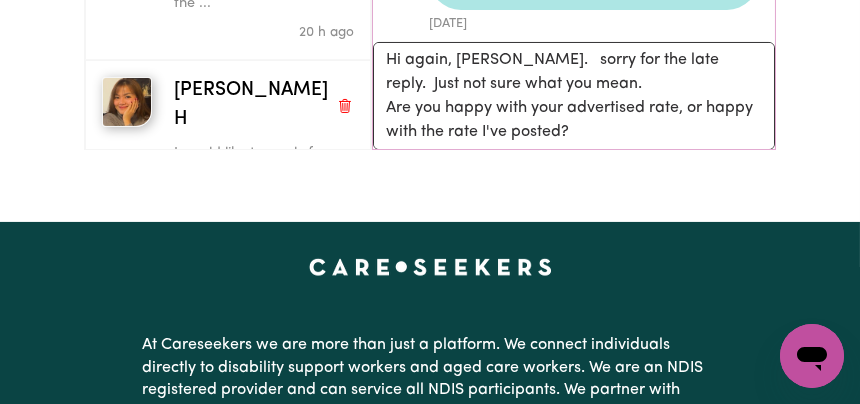 type 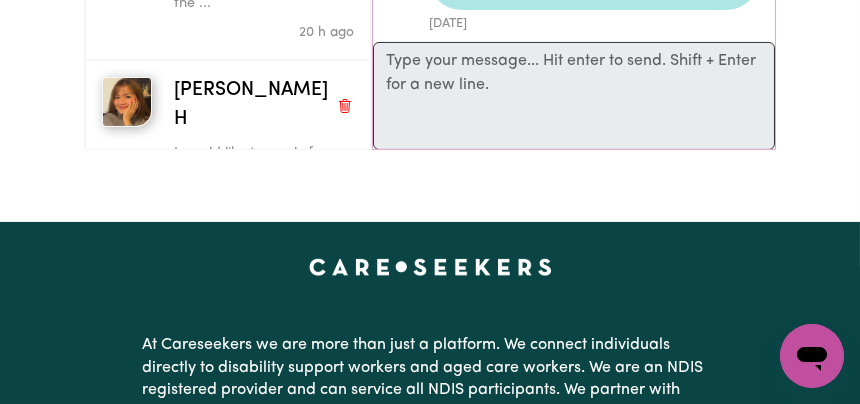 scroll, scrollTop: 0, scrollLeft: 0, axis: both 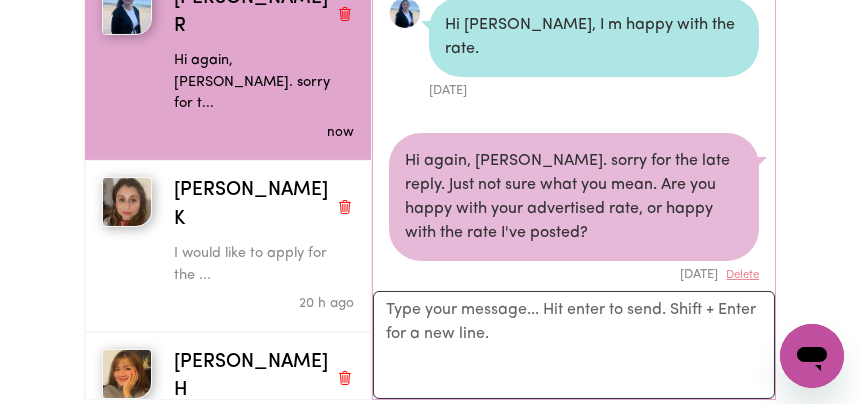 click 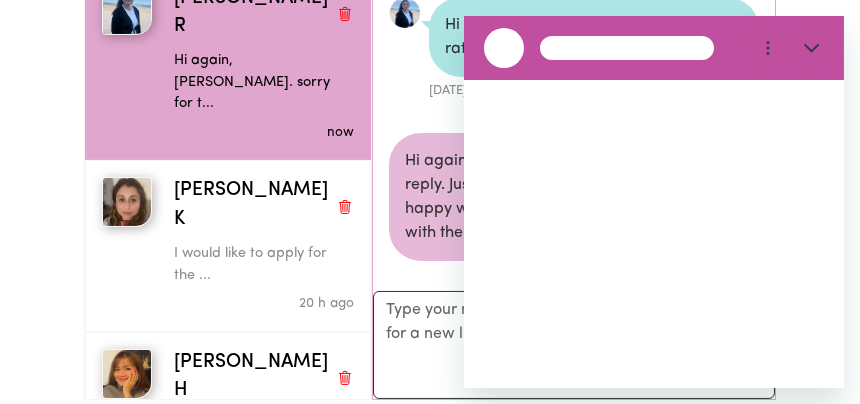 scroll, scrollTop: 0, scrollLeft: 0, axis: both 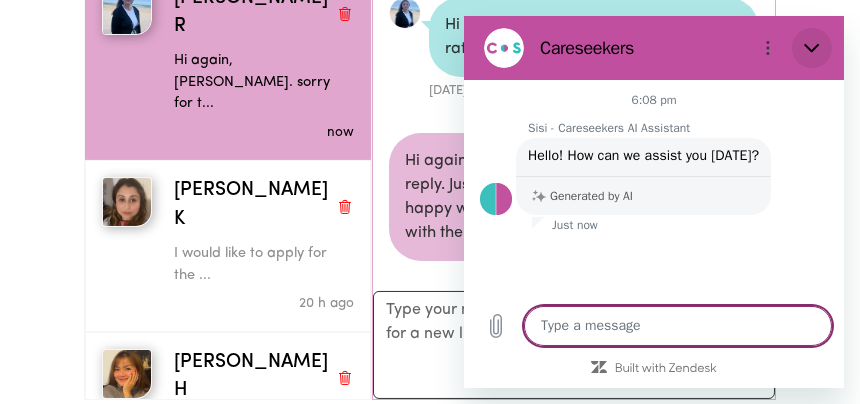 click 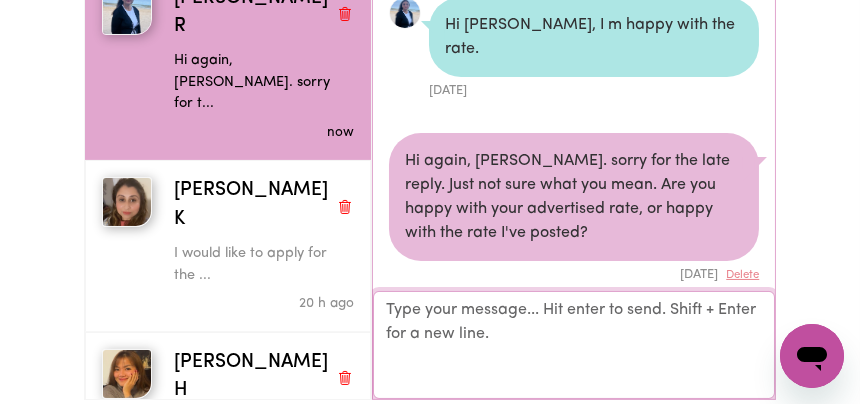 click on "Your reply" at bounding box center [574, 345] 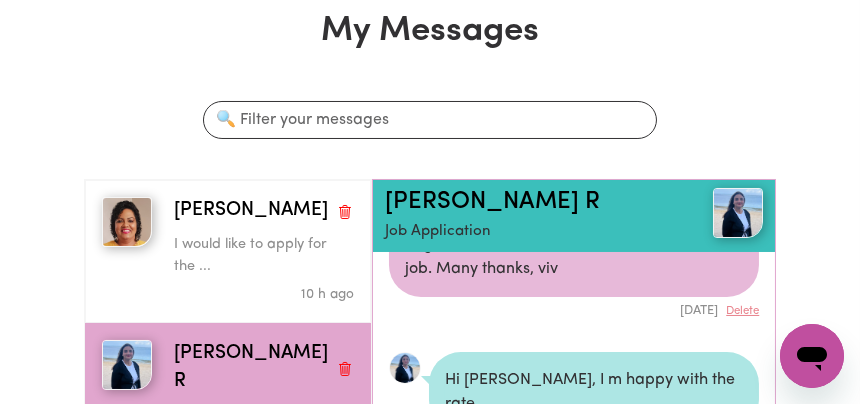scroll, scrollTop: 250, scrollLeft: 0, axis: vertical 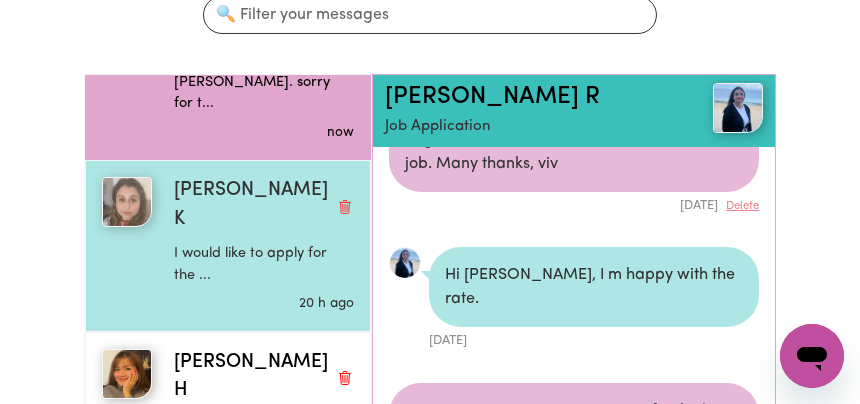 click on "[PERSON_NAME]  K" at bounding box center (251, 206) 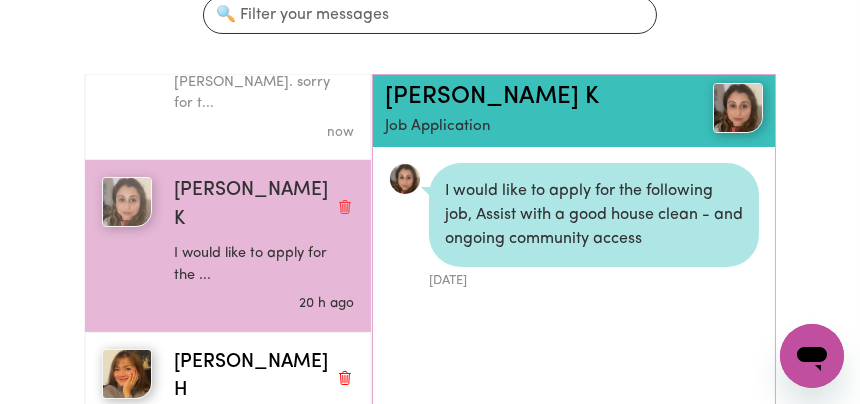 scroll, scrollTop: 0, scrollLeft: 0, axis: both 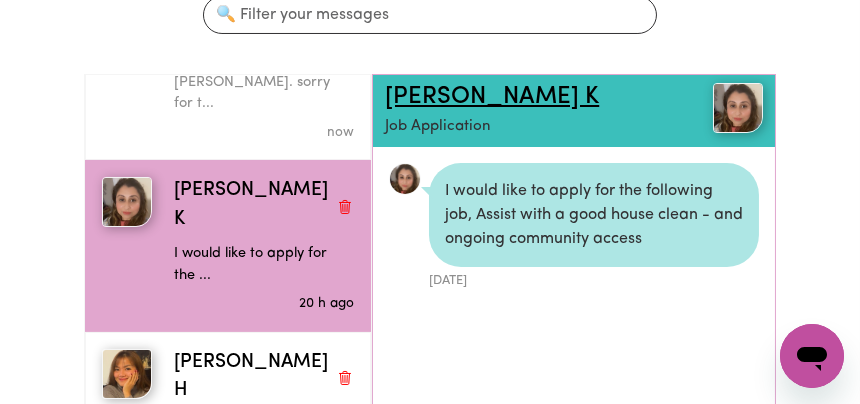 click on "[PERSON_NAME]  K" at bounding box center [492, 97] 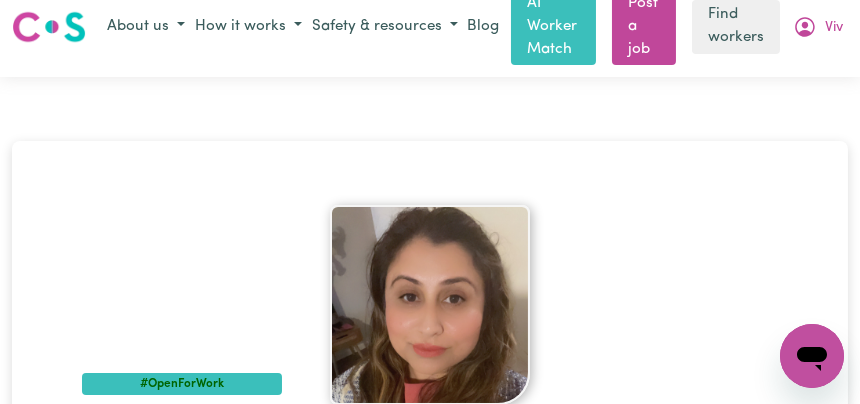 scroll, scrollTop: 0, scrollLeft: 0, axis: both 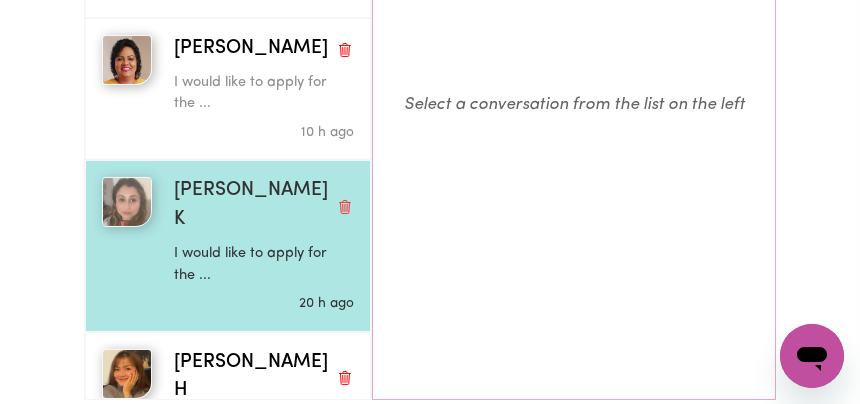 type on "x" 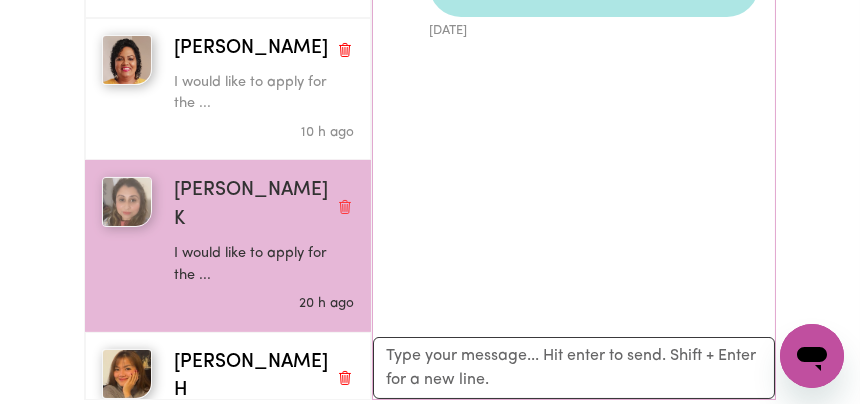 scroll, scrollTop: 11, scrollLeft: 0, axis: vertical 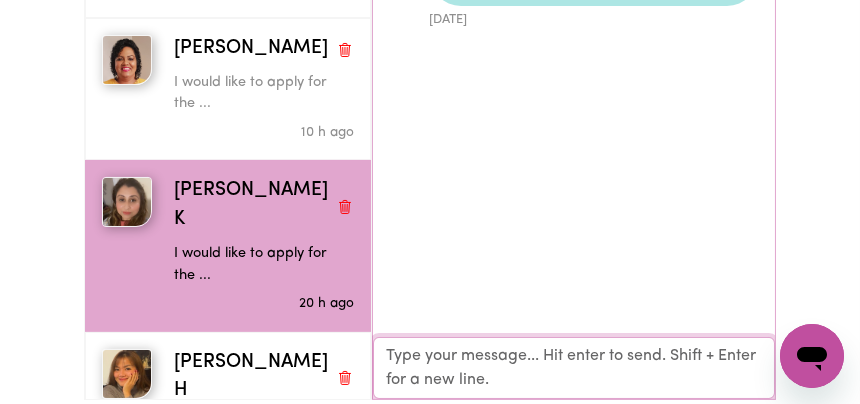 click on "Your reply" at bounding box center (574, 368) 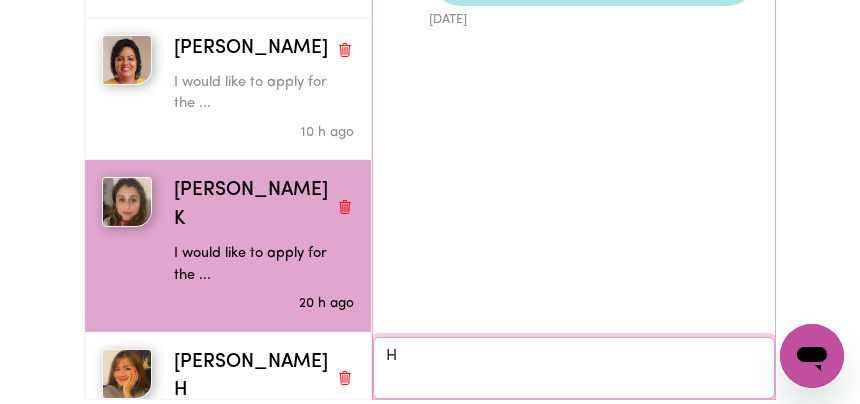 scroll, scrollTop: 9, scrollLeft: 0, axis: vertical 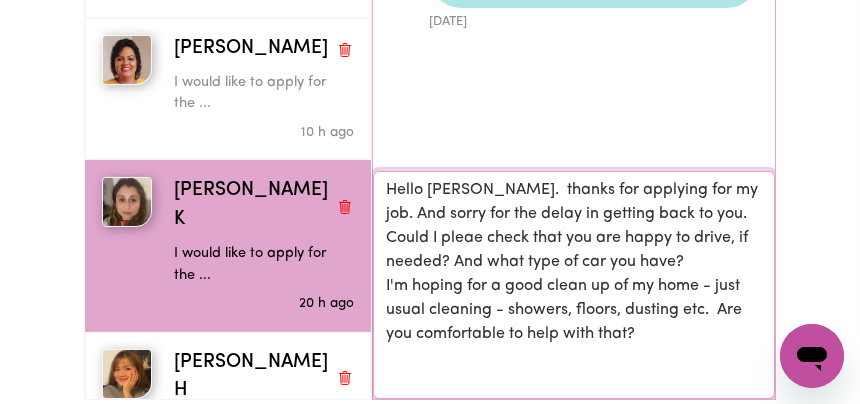 type on "Hello [PERSON_NAME].  thanks for applying for my job. And sorry for the delay in getting back to you.
Could I pleae check that you are happy to drive, if needed? And what type of car you have?
I'm hoping for a good clean up of my home - just usual cleaning - showers, floors, dusting etc.  Are you comfortable to help with that?" 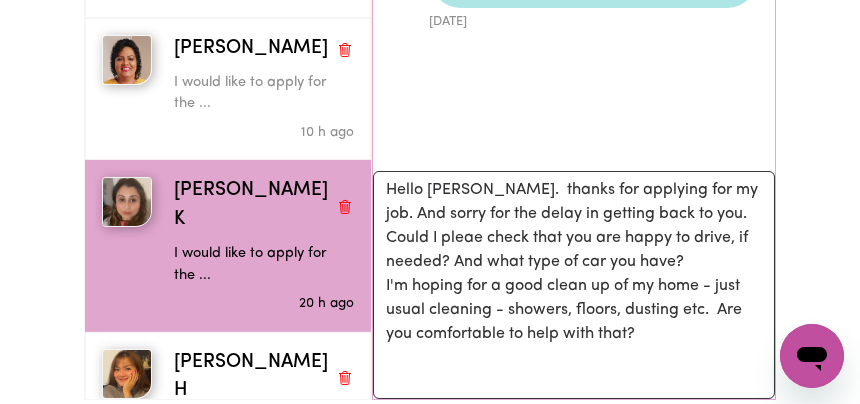 type 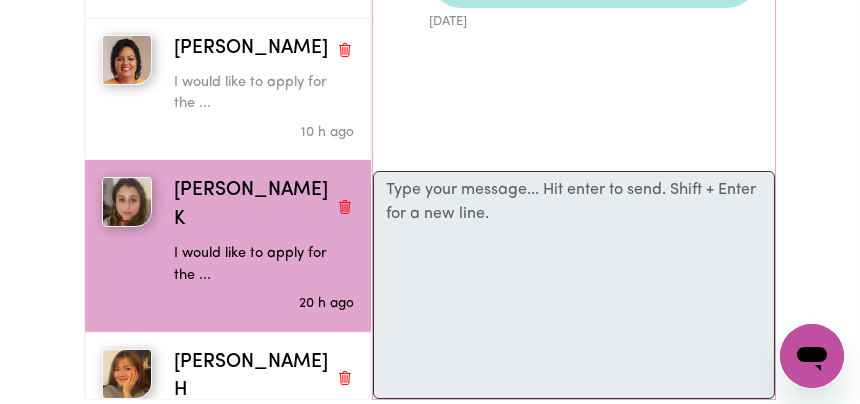 scroll, scrollTop: 177, scrollLeft: 0, axis: vertical 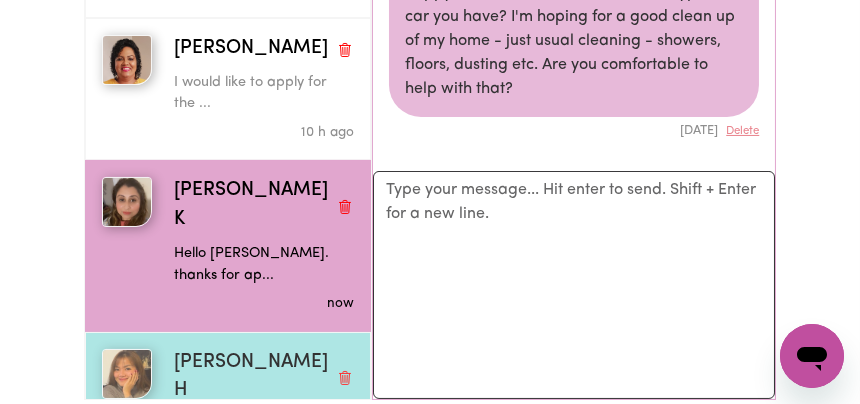 click on "[PERSON_NAME] H" at bounding box center [251, 378] 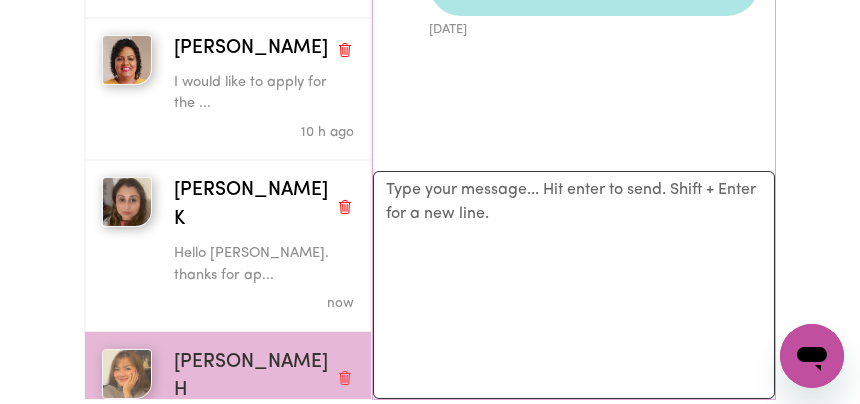 scroll, scrollTop: 0, scrollLeft: 0, axis: both 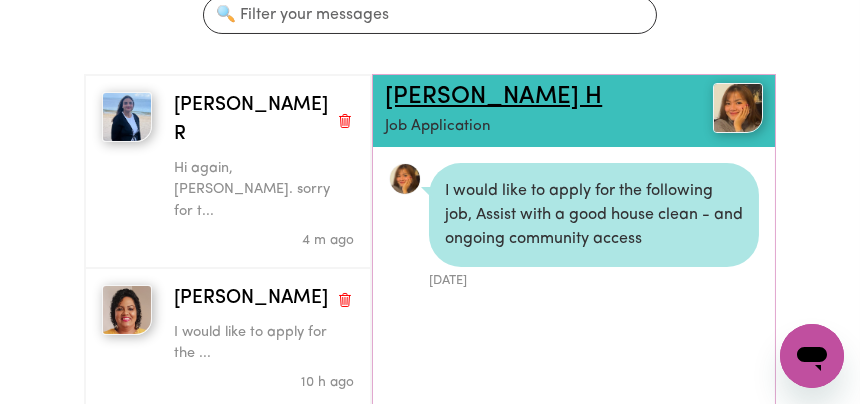 click on "[PERSON_NAME] H" at bounding box center [493, 97] 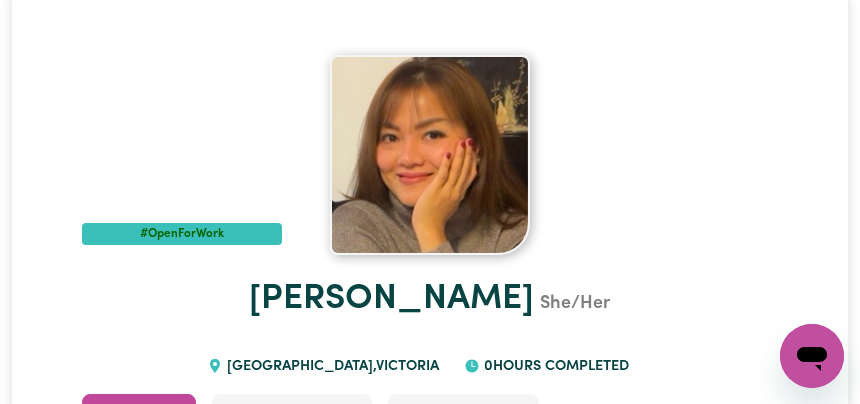 scroll, scrollTop: 250, scrollLeft: 0, axis: vertical 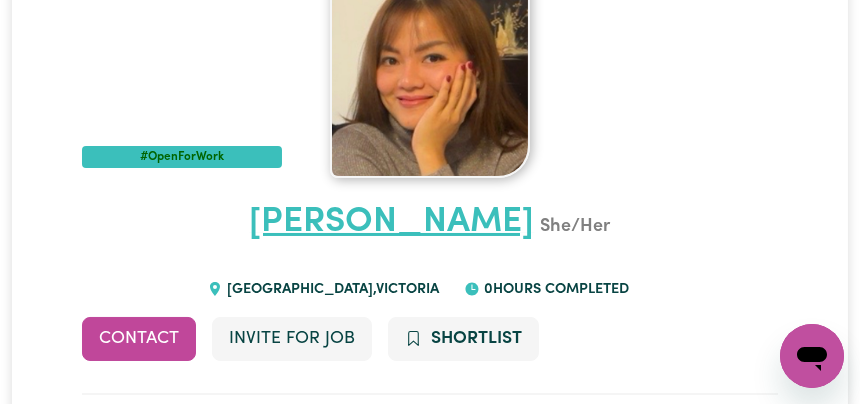 type on "x" 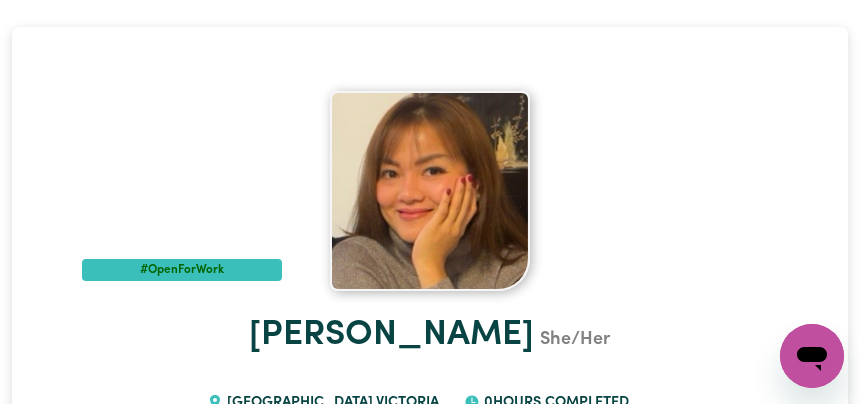 scroll, scrollTop: 125, scrollLeft: 0, axis: vertical 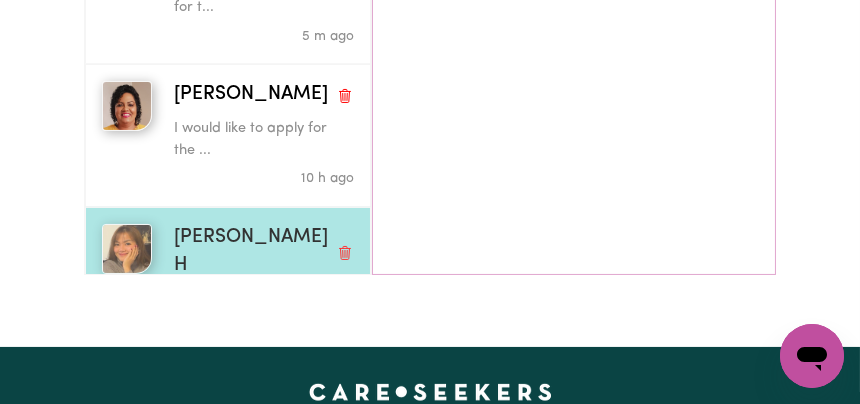 click on "[PERSON_NAME] H" at bounding box center [251, 253] 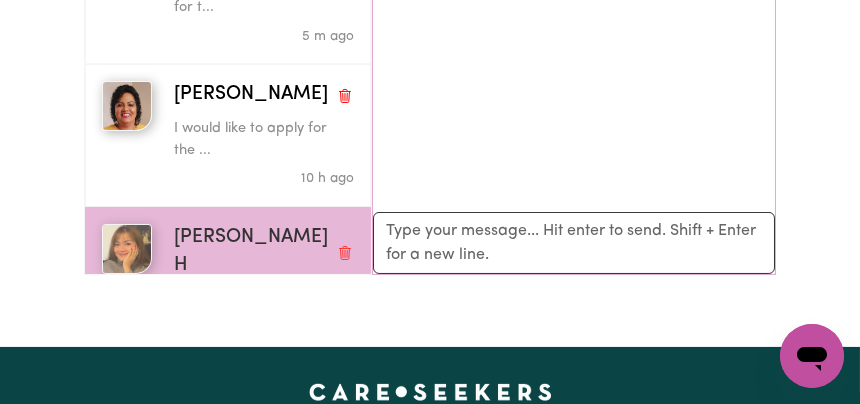 scroll, scrollTop: 0, scrollLeft: 0, axis: both 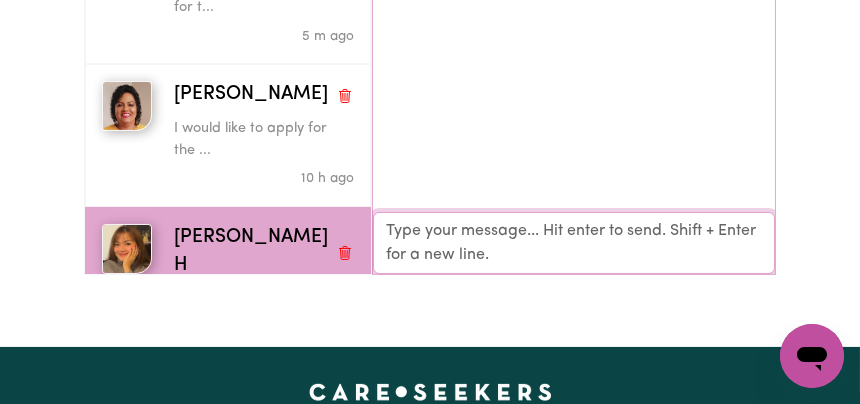 click on "Your reply" at bounding box center (574, 243) 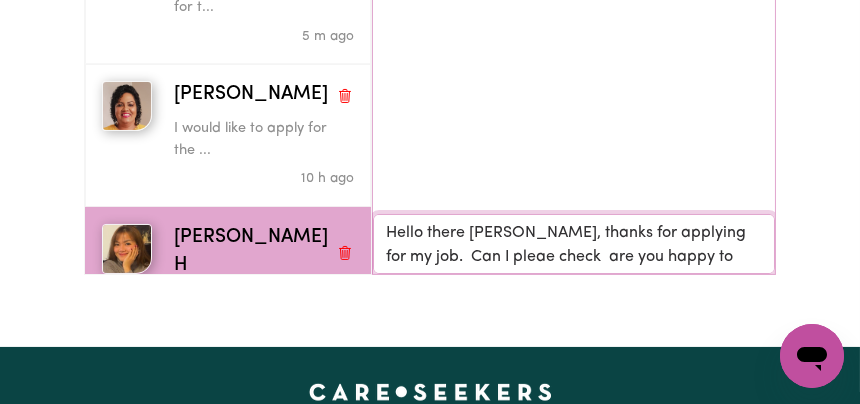 scroll, scrollTop: 1, scrollLeft: 0, axis: vertical 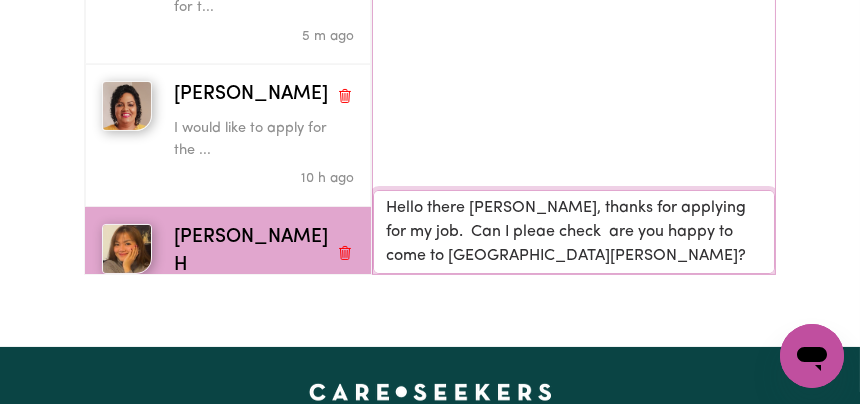 click on "Hello there [PERSON_NAME], thanks for applying for my job.  Can I pleae check  are you happy to come to [GEOGRAPHIC_DATA][PERSON_NAME]?" at bounding box center (574, 232) 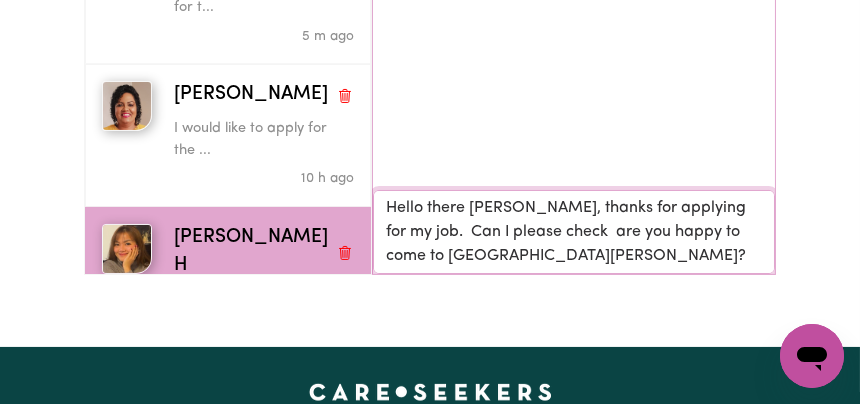 type on "Hello there [PERSON_NAME], thanks for applying for my job.  Can I please check  are you happy to come to [GEOGRAPHIC_DATA][PERSON_NAME]?" 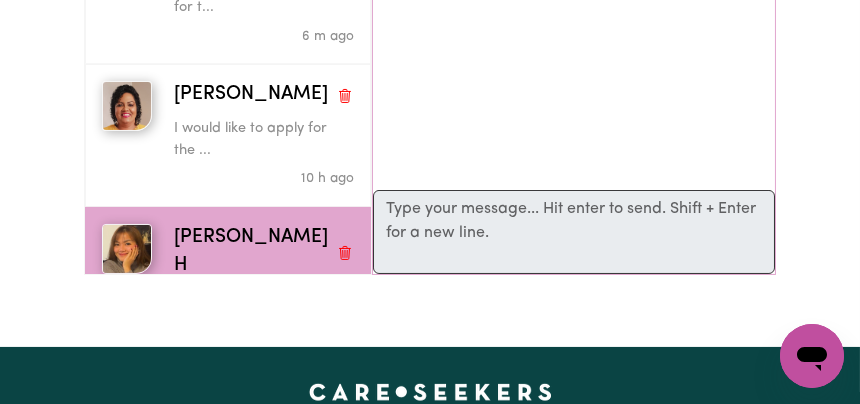scroll, scrollTop: 33, scrollLeft: 0, axis: vertical 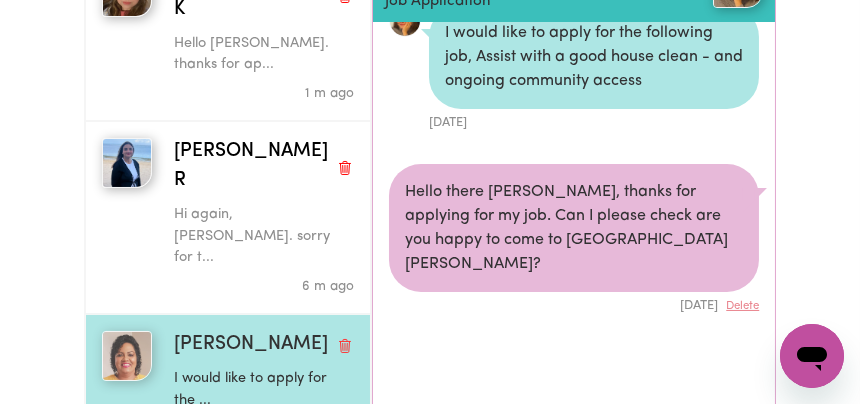 click on "I would like to apply for the ..." at bounding box center (264, 389) 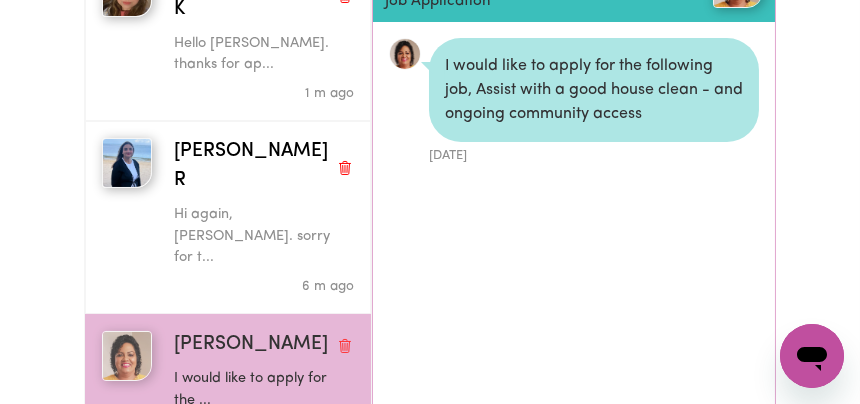 scroll, scrollTop: 0, scrollLeft: 0, axis: both 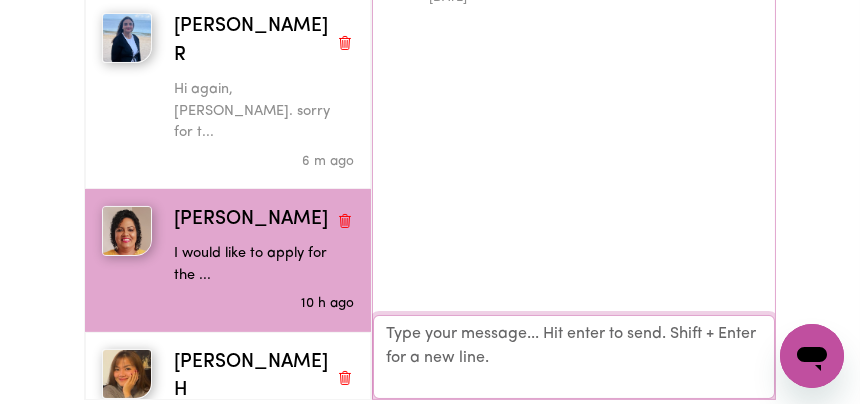 click on "Your reply" at bounding box center (574, 357) 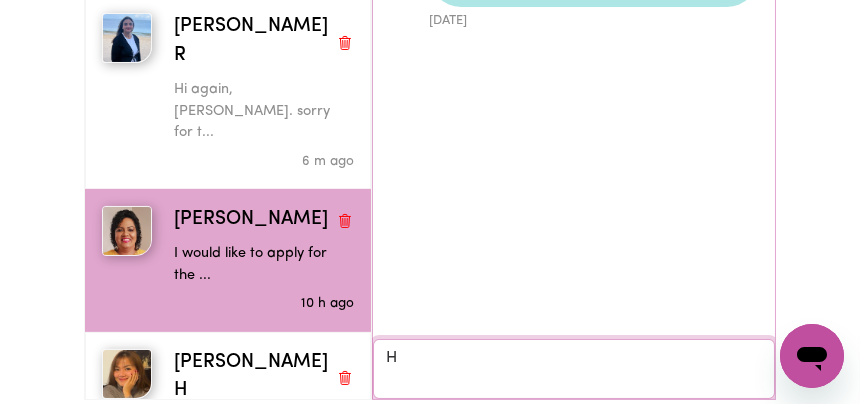 scroll, scrollTop: 9, scrollLeft: 0, axis: vertical 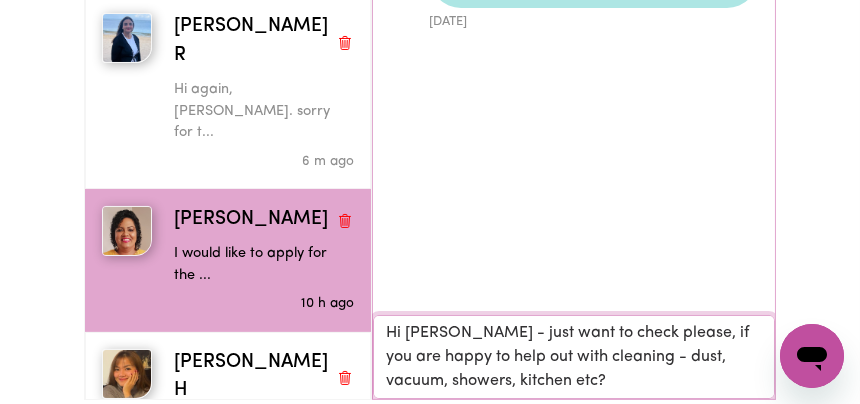 type on "Hi [PERSON_NAME] - just want to check please, if you are happy to help out with cleaning - dust, vacuum, showers, kitchen etc?" 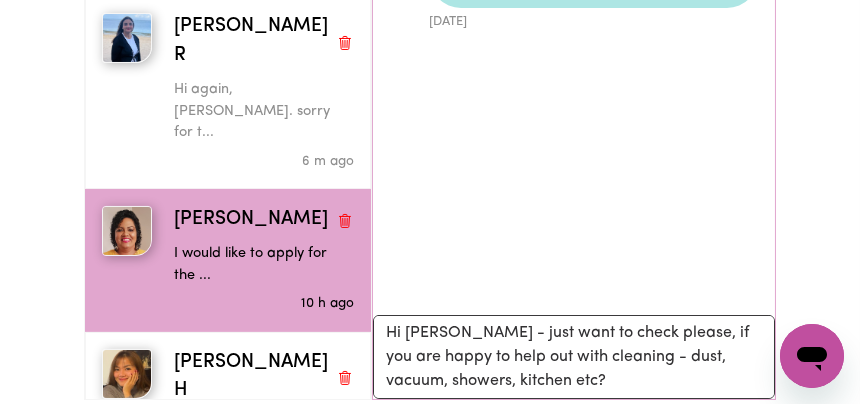 type 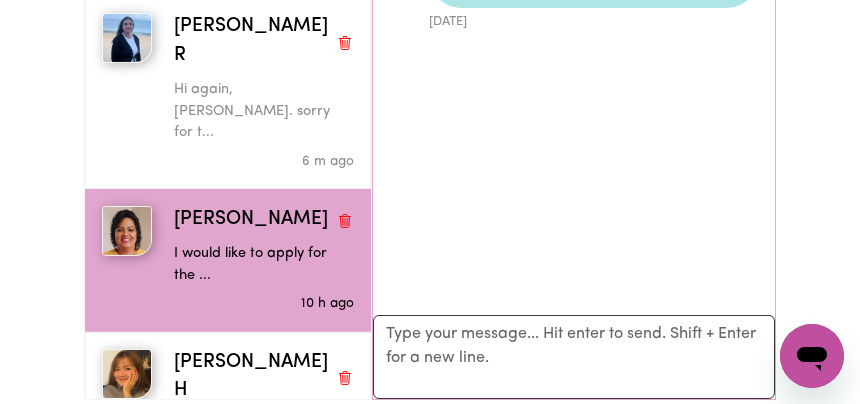 scroll, scrollTop: 33, scrollLeft: 0, axis: vertical 